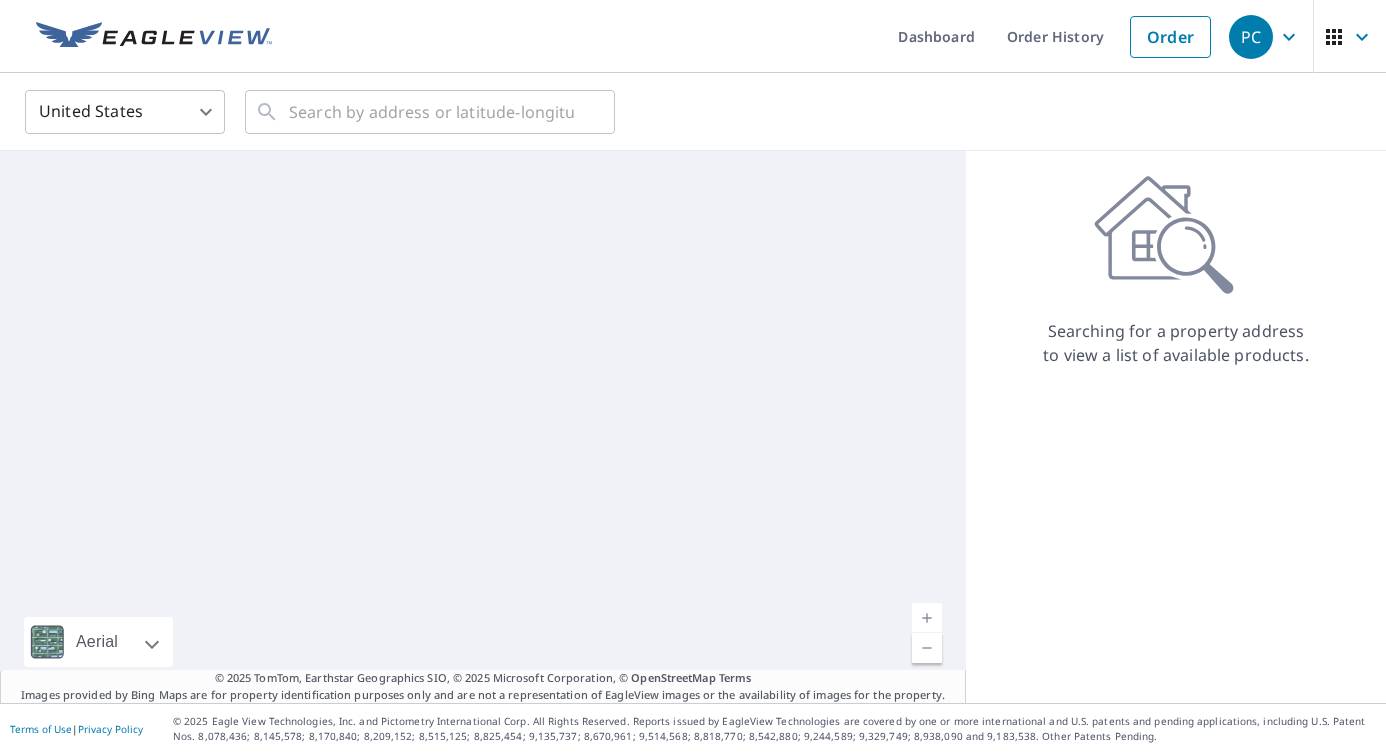 scroll, scrollTop: 0, scrollLeft: 0, axis: both 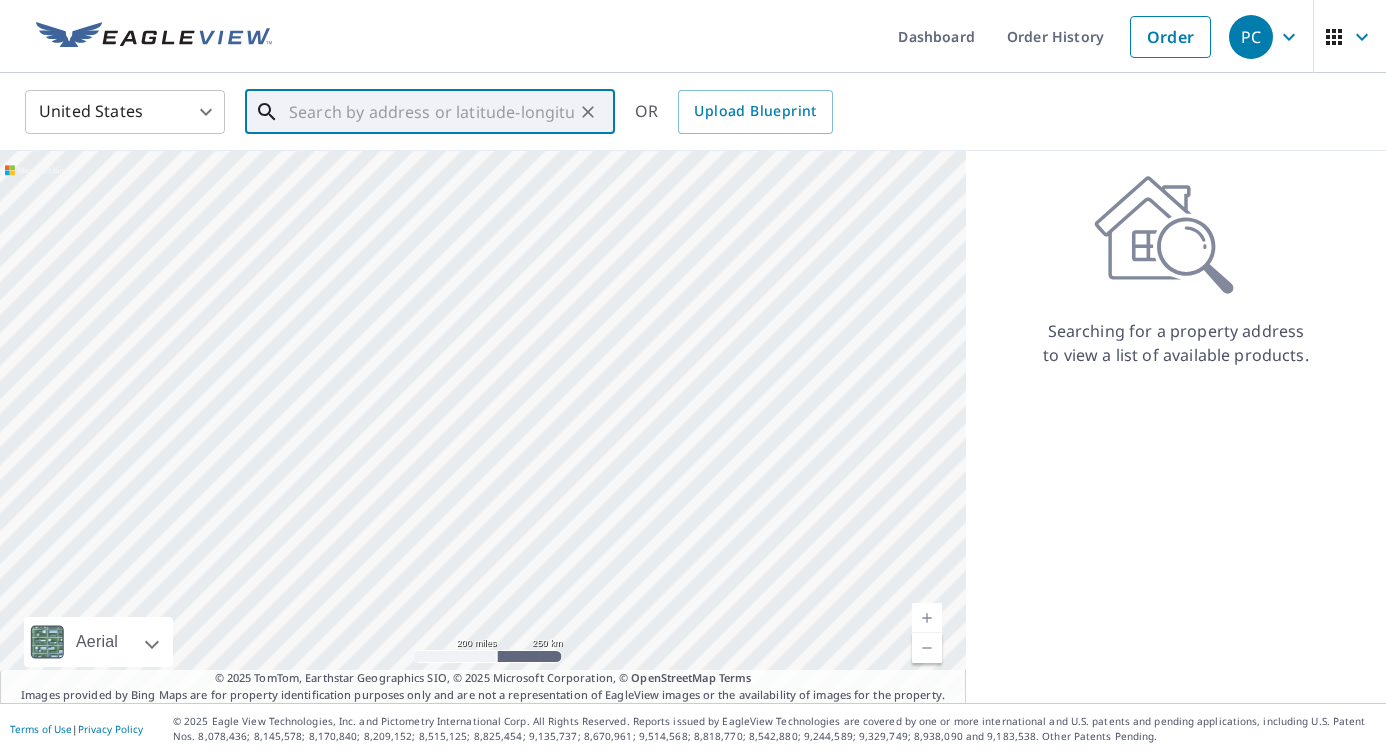 click at bounding box center (431, 112) 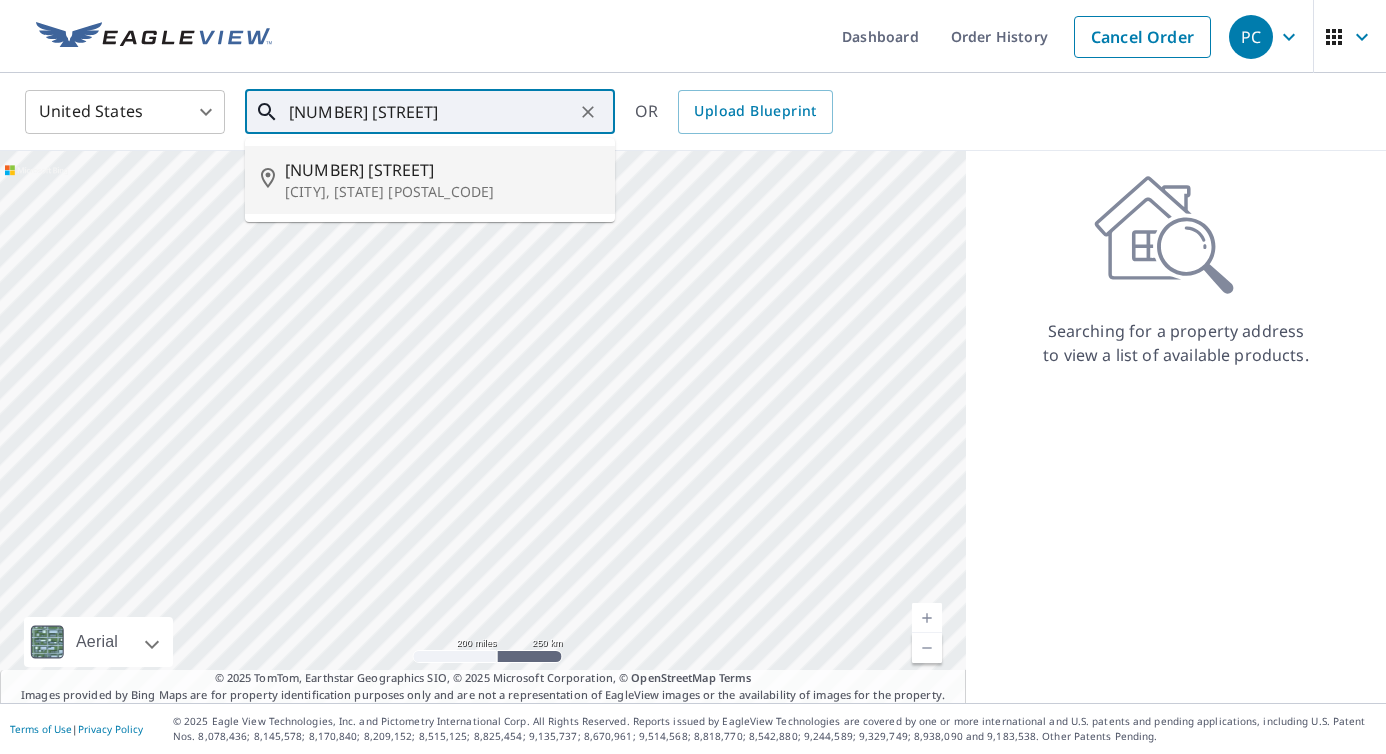 click on "[NUMBER] [STREET]" at bounding box center (442, 170) 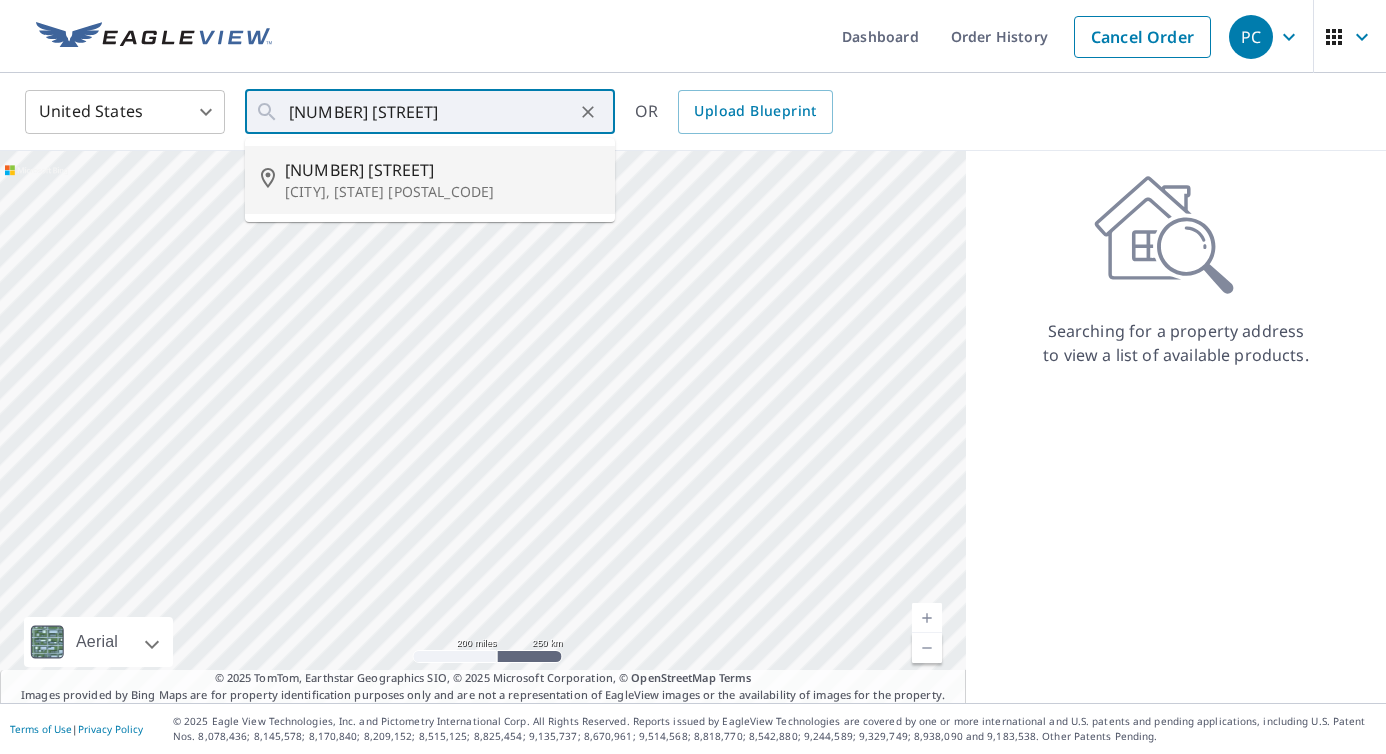 type on "[NUMBER] [STREET] [CITY], [STATE] [POSTAL_CODE]" 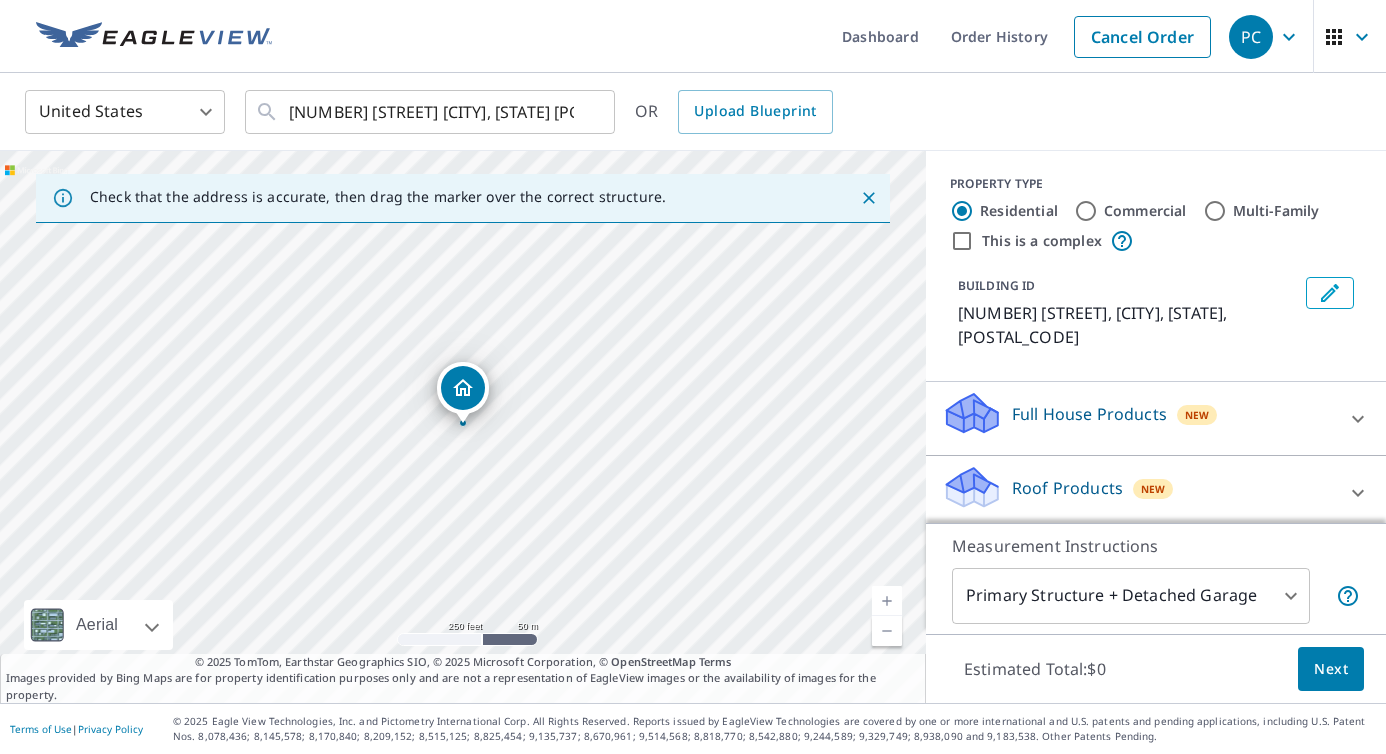 click on "Multi-Family" at bounding box center (1215, 211) 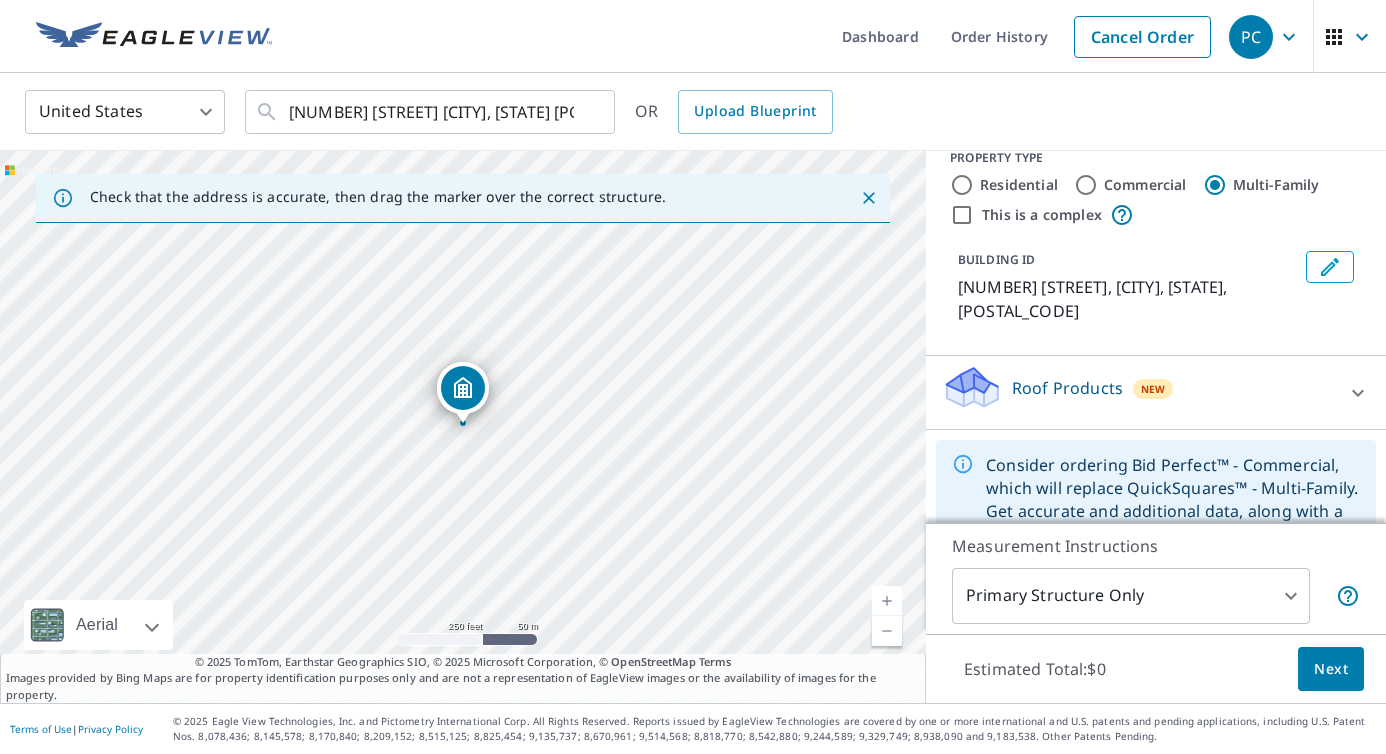 scroll, scrollTop: 0, scrollLeft: 0, axis: both 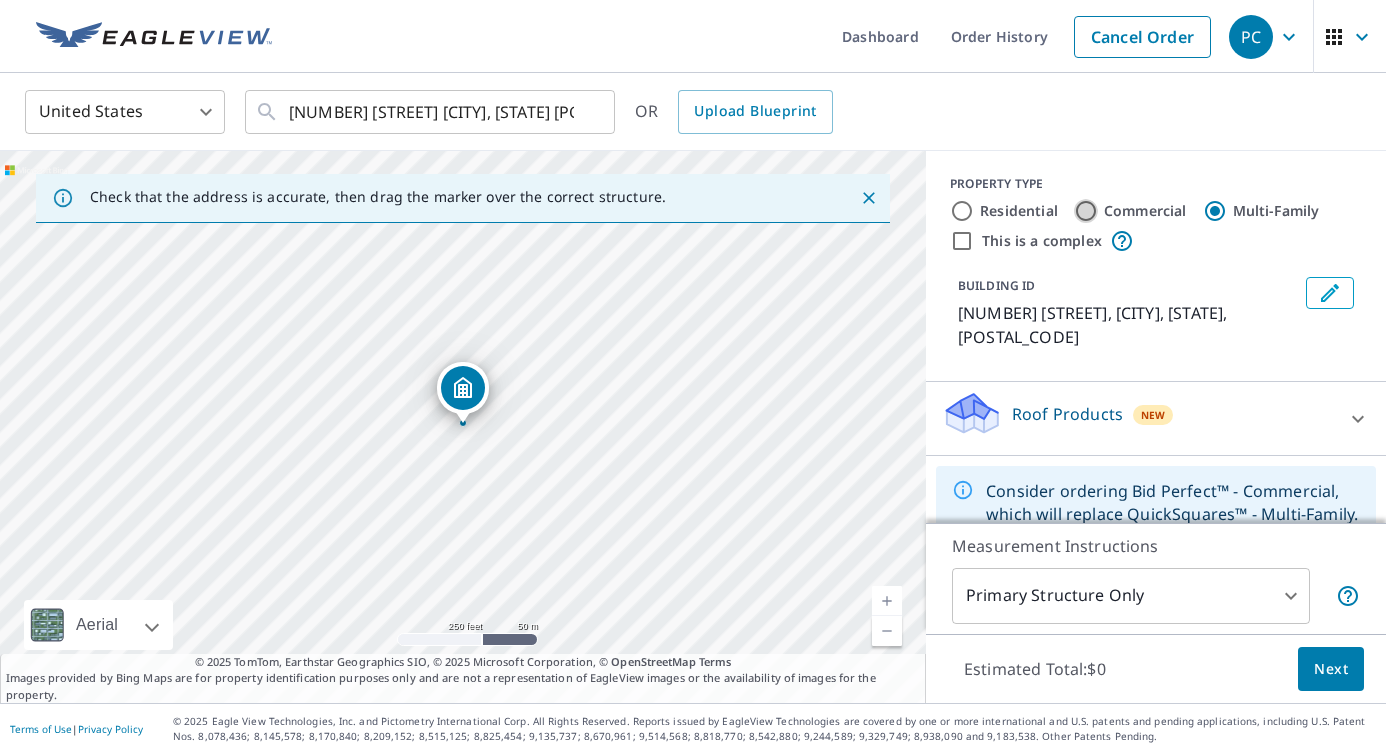 click on "Commercial" at bounding box center (1086, 211) 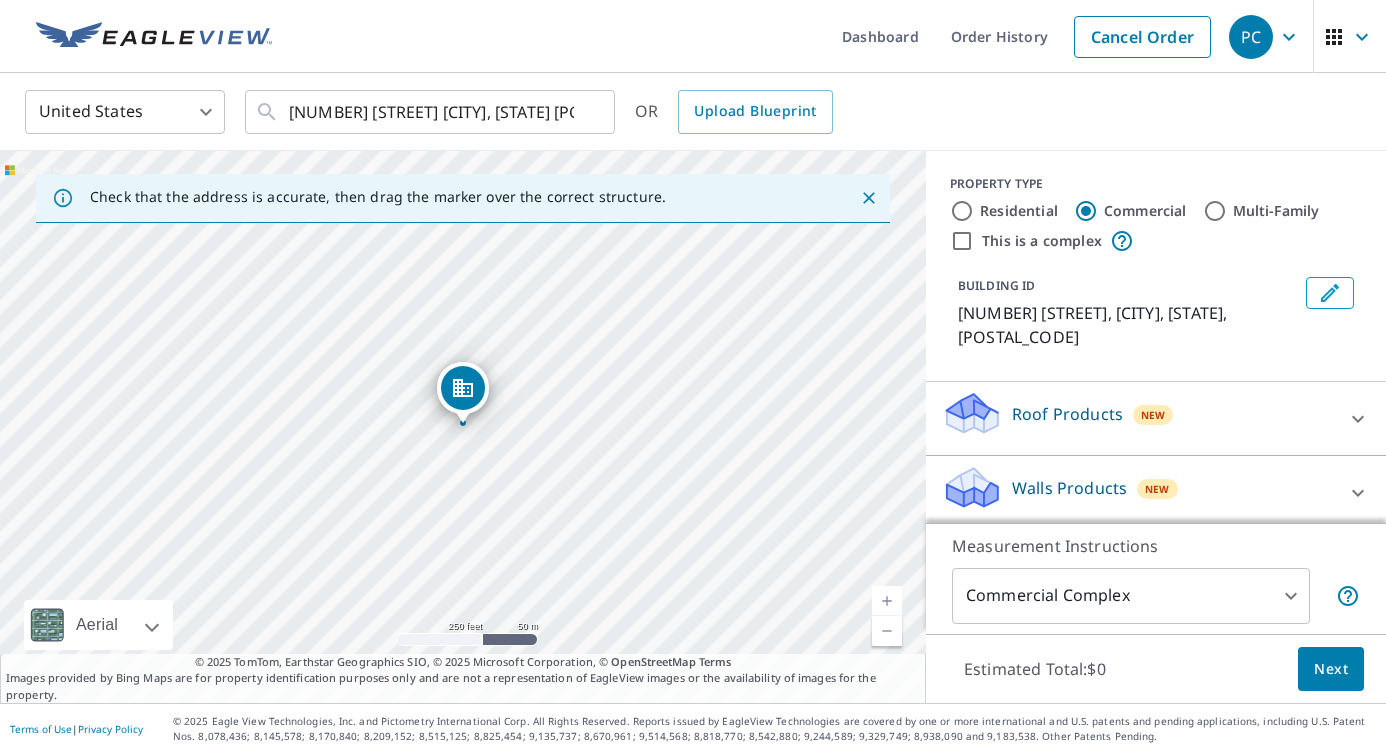 click on "Roof Products New" at bounding box center [1138, 418] 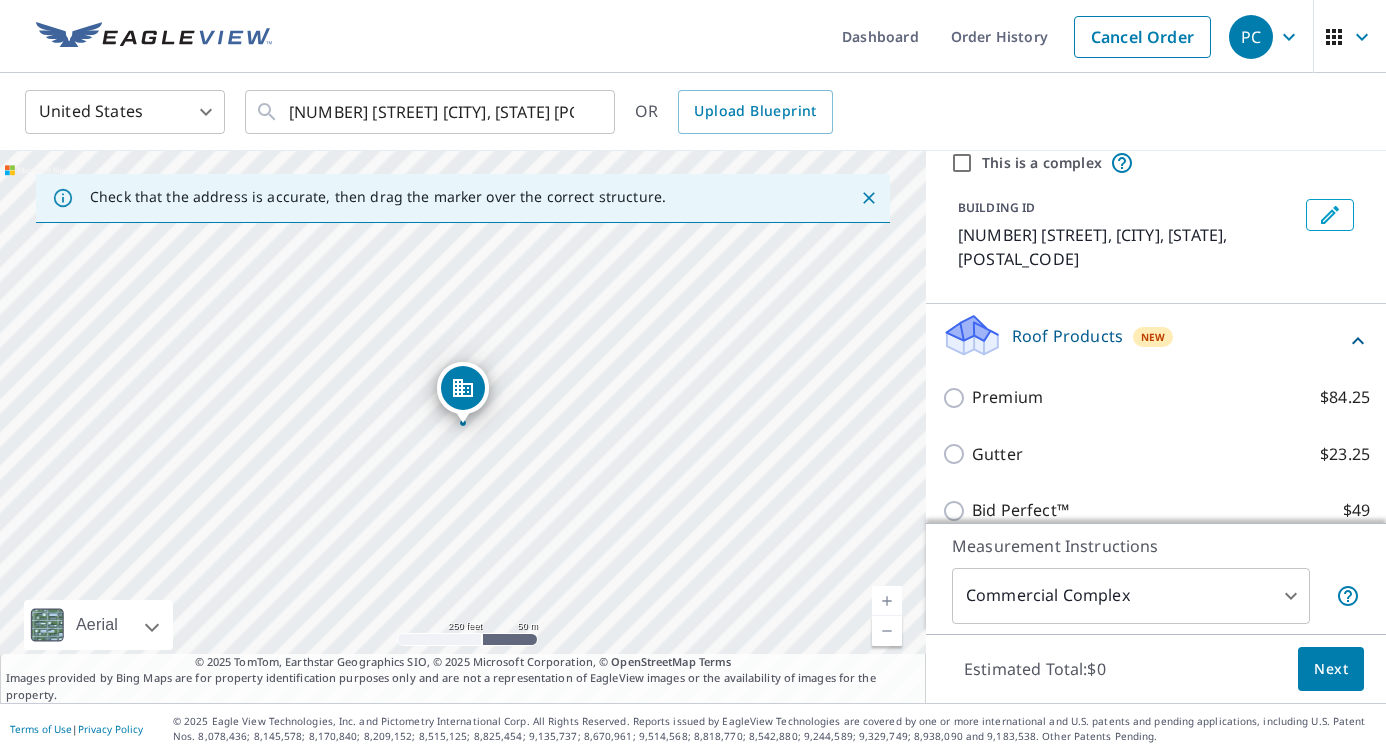 scroll, scrollTop: 107, scrollLeft: 0, axis: vertical 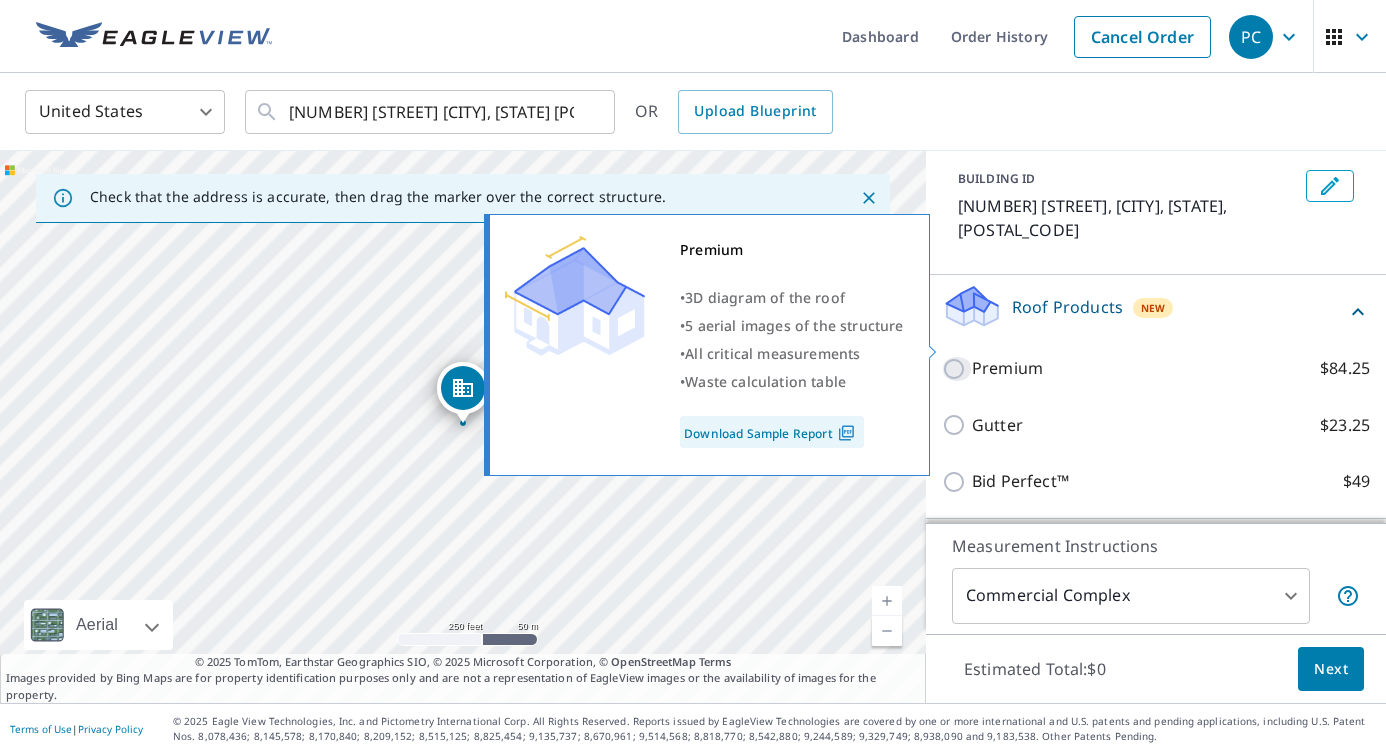 click on "Premium $84.25" at bounding box center (957, 369) 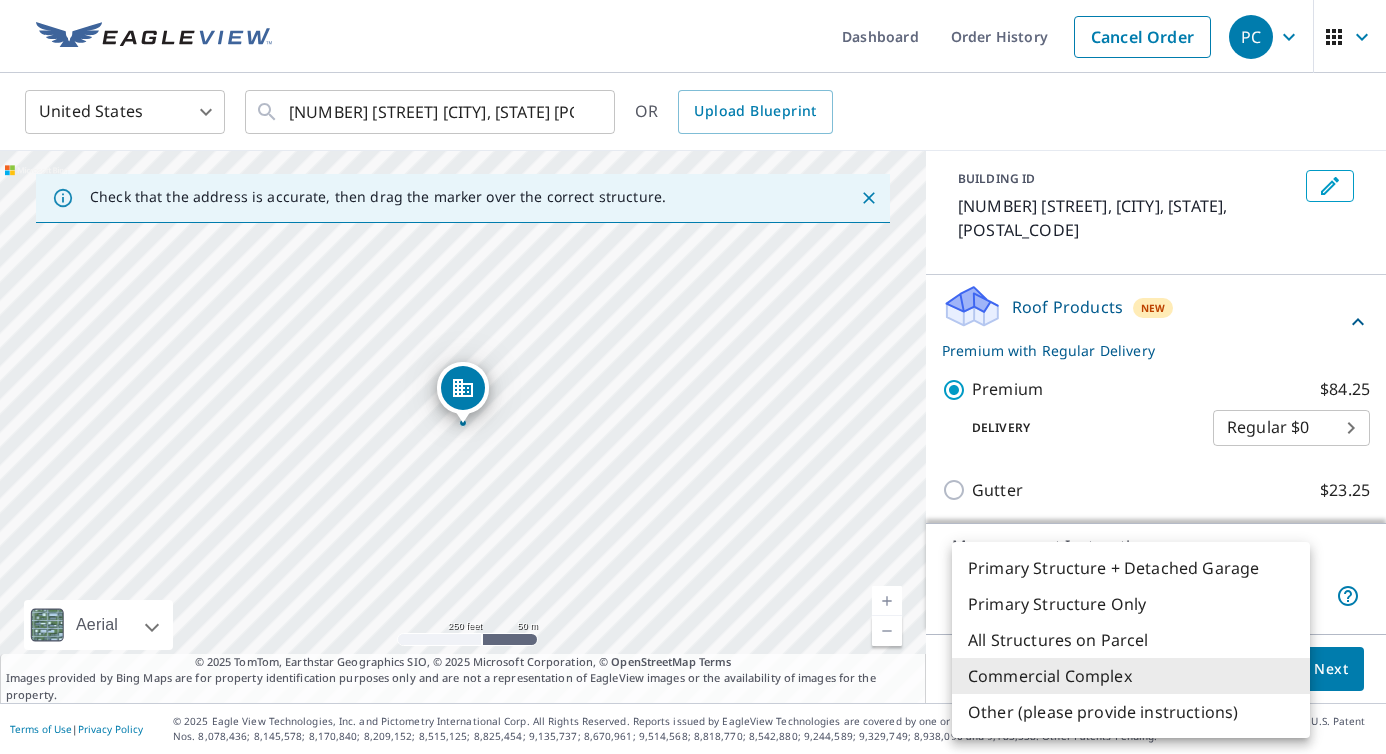 click on "[NUMBER] [STREET] [CITY], [STATE] [POSTAL_CODE]" at bounding box center [693, 377] 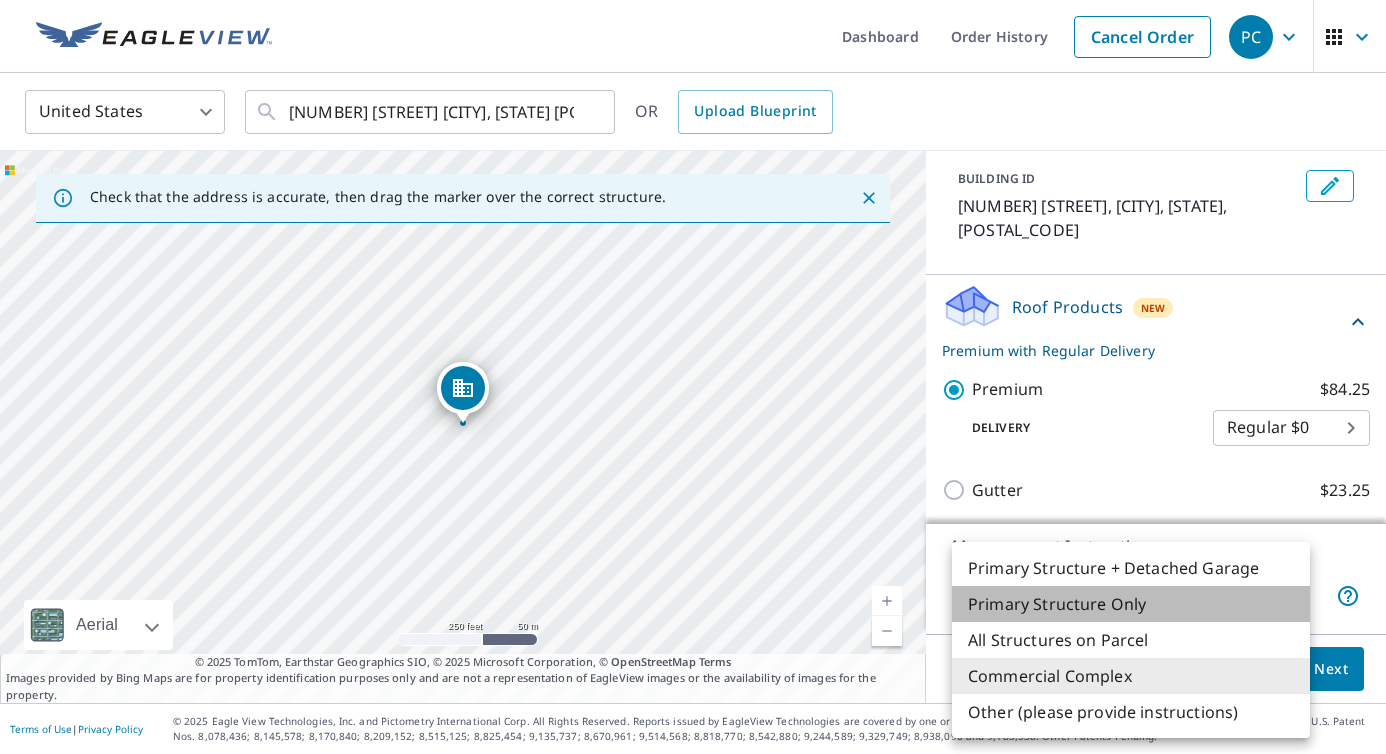click on "Primary Structure Only" at bounding box center [1131, 604] 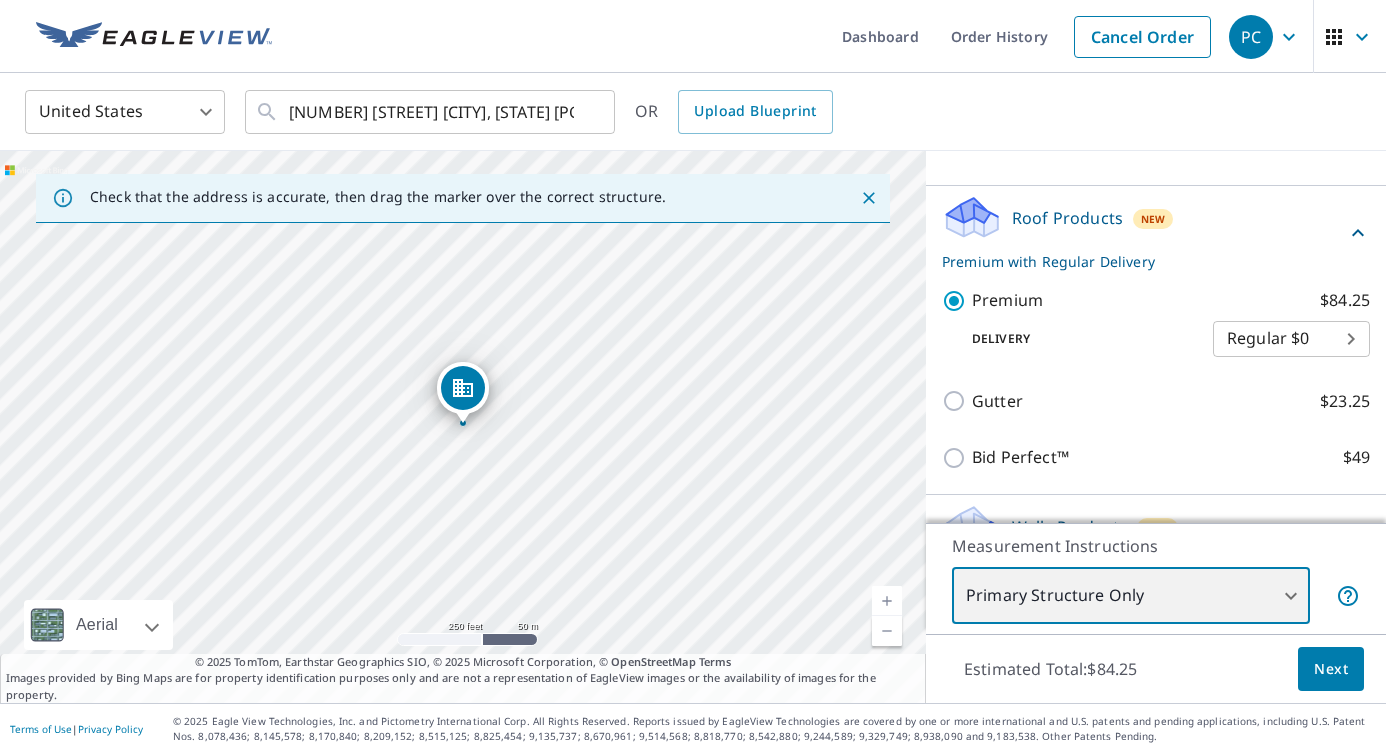 scroll, scrollTop: 220, scrollLeft: 0, axis: vertical 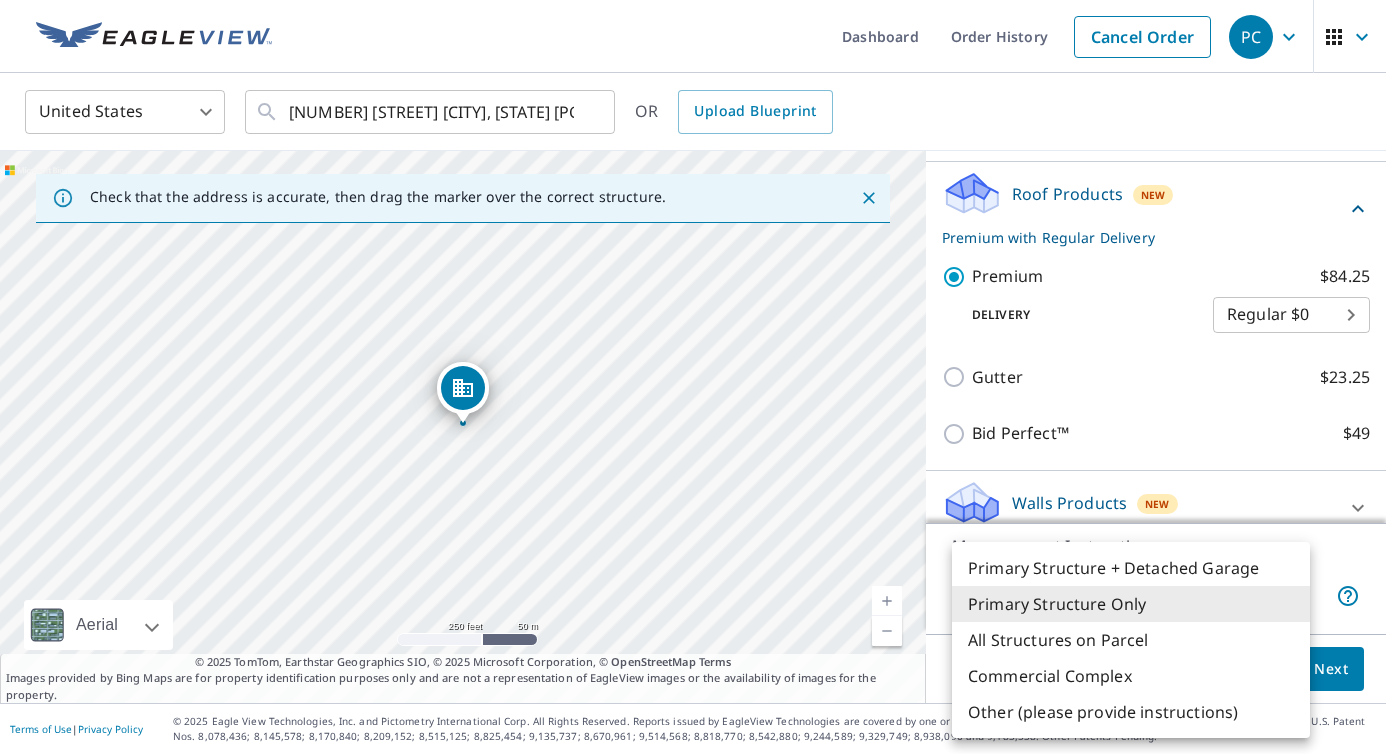 click on "[NUMBER] [STREET] [CITY], [STATE] [POSTAL_CODE]" at bounding box center (693, 377) 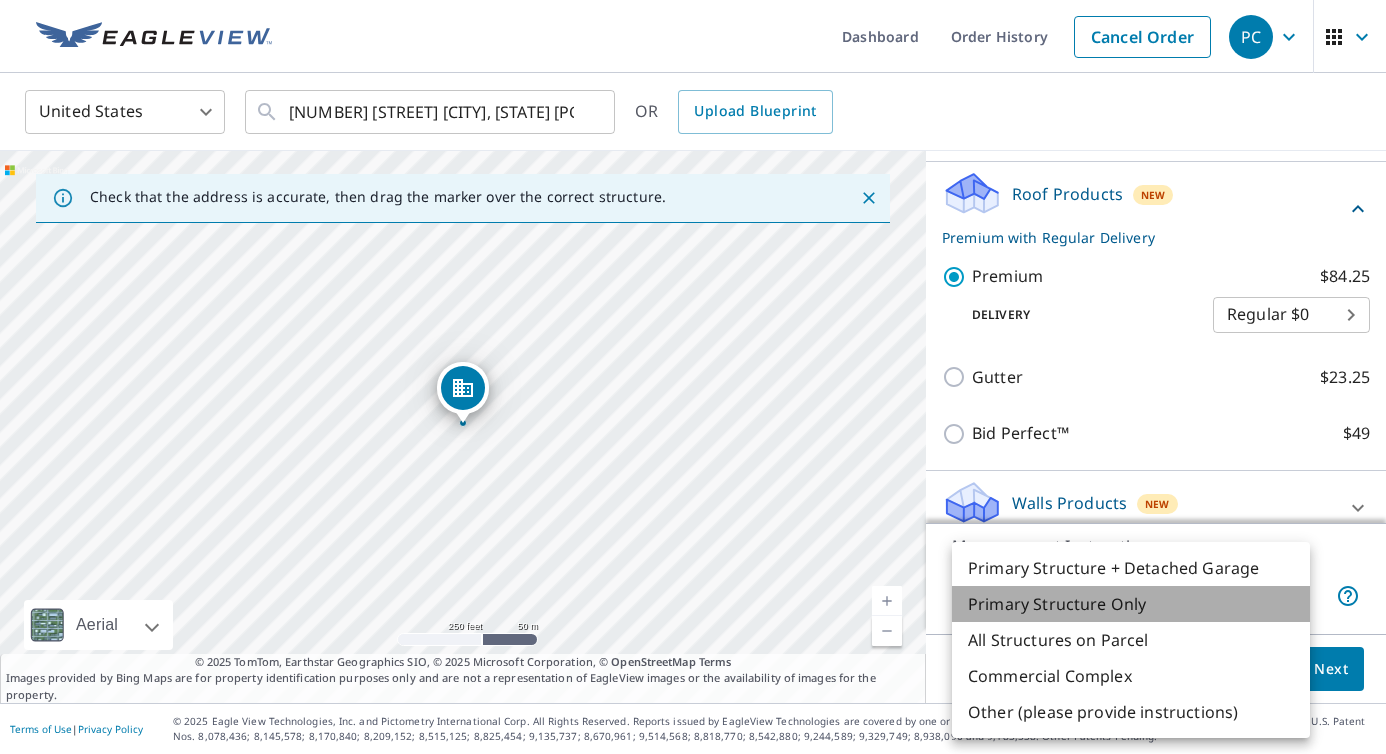 click on "Primary Structure Only" at bounding box center [1131, 604] 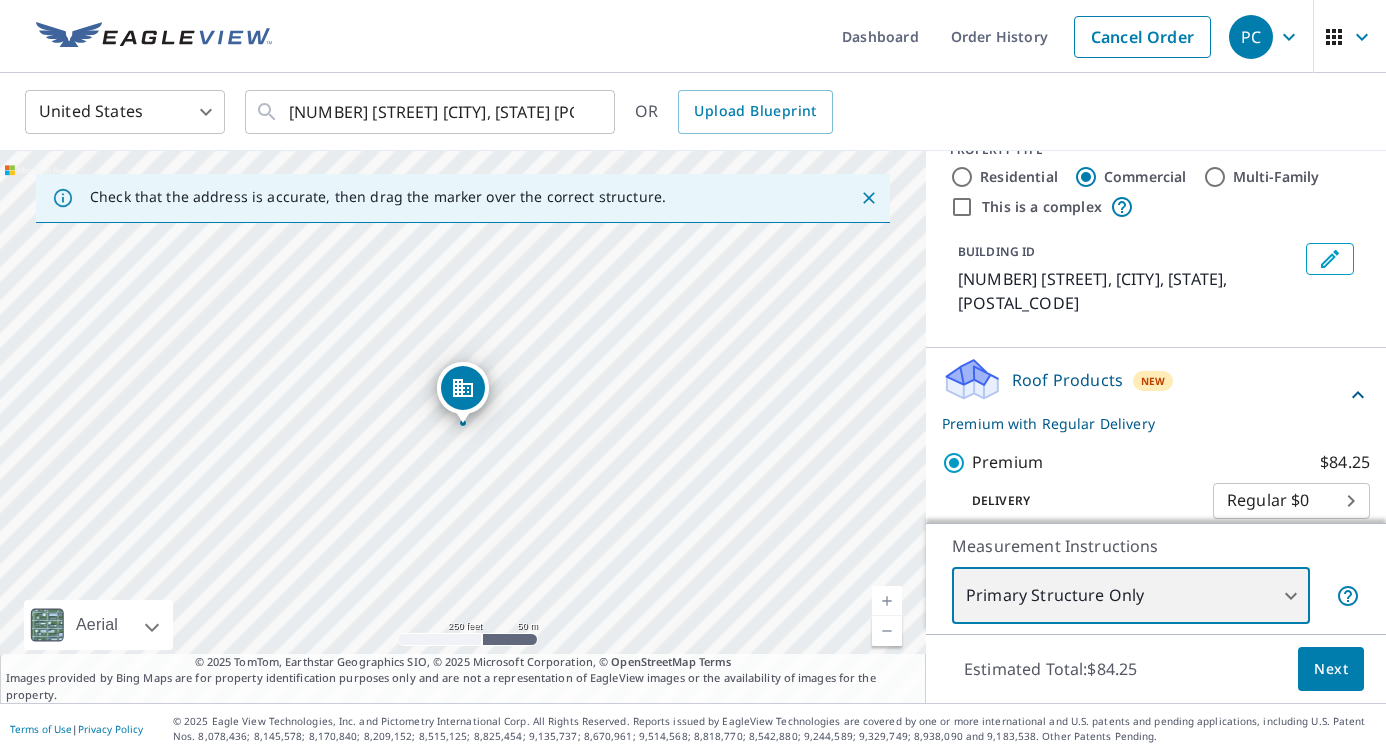 scroll, scrollTop: 0, scrollLeft: 0, axis: both 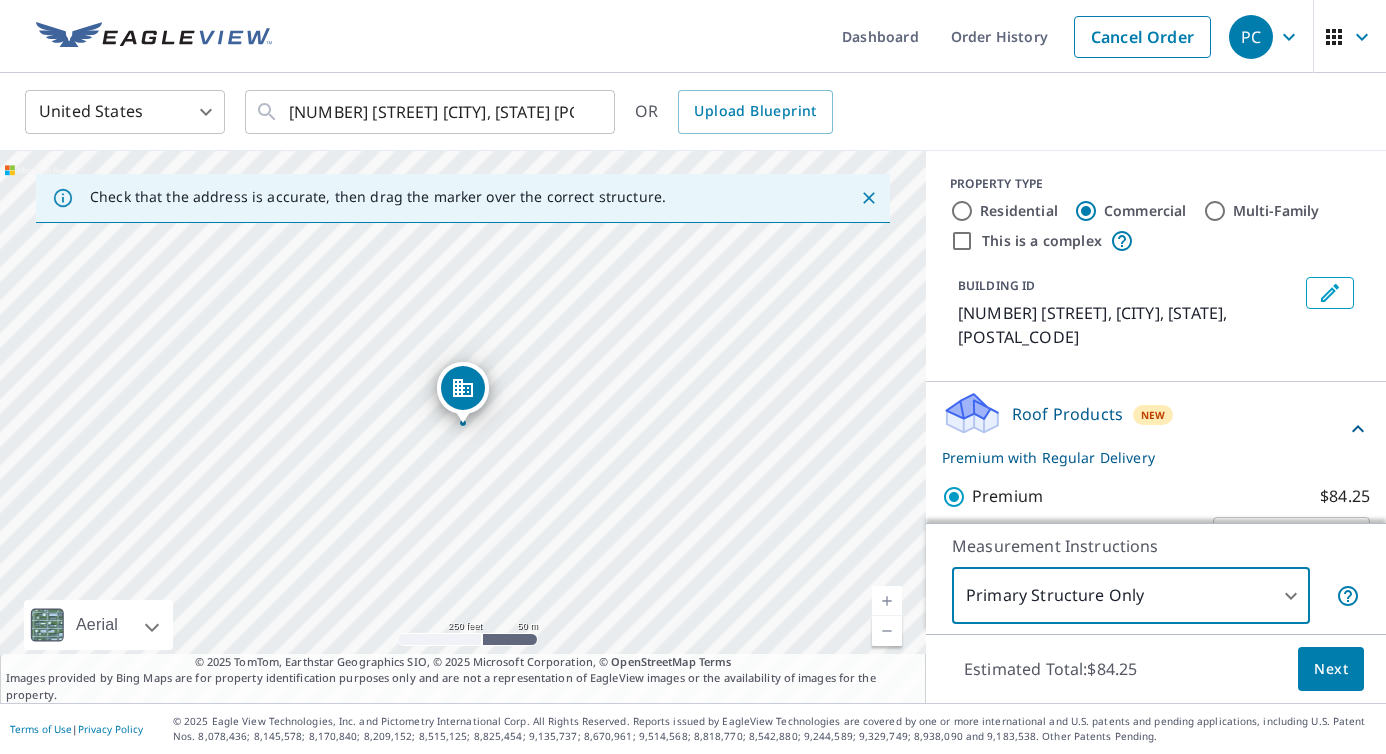 click on "Next" at bounding box center (1331, 669) 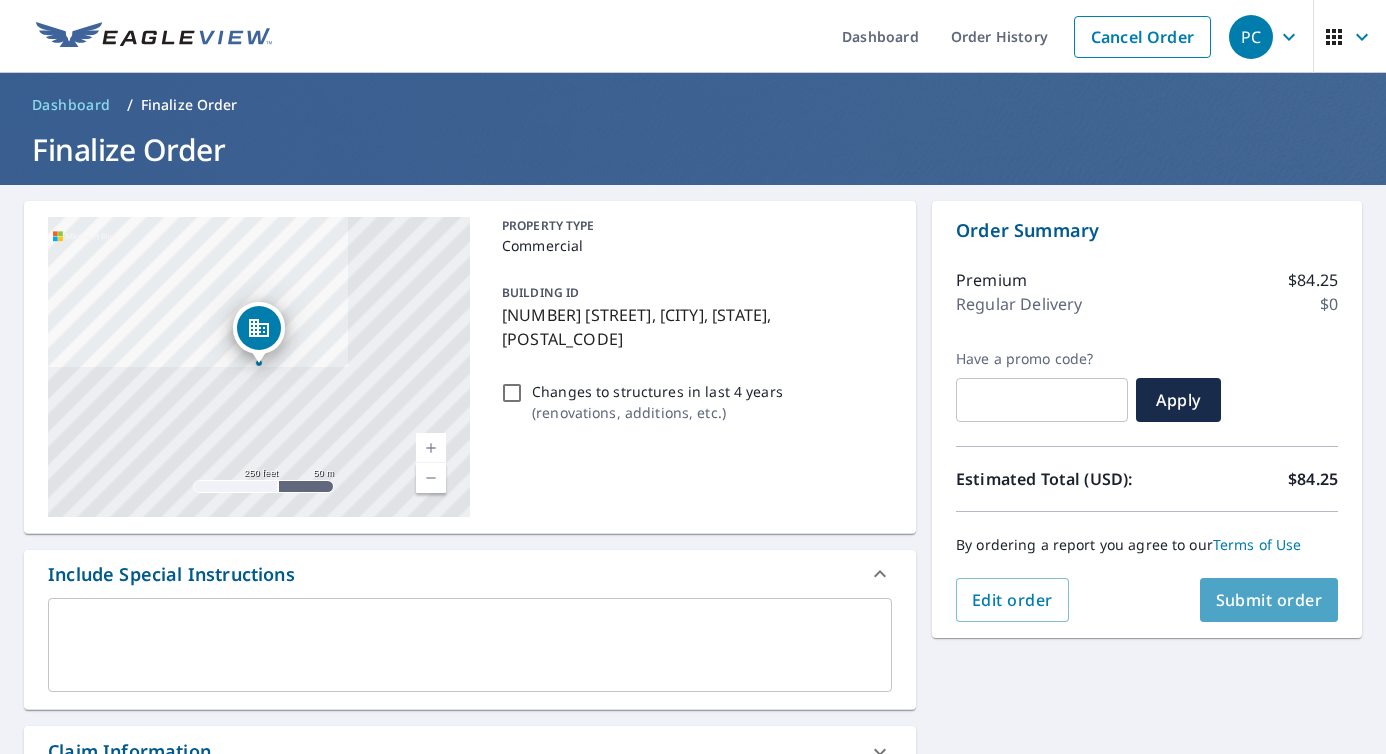 click on "Submit order" at bounding box center (1269, 600) 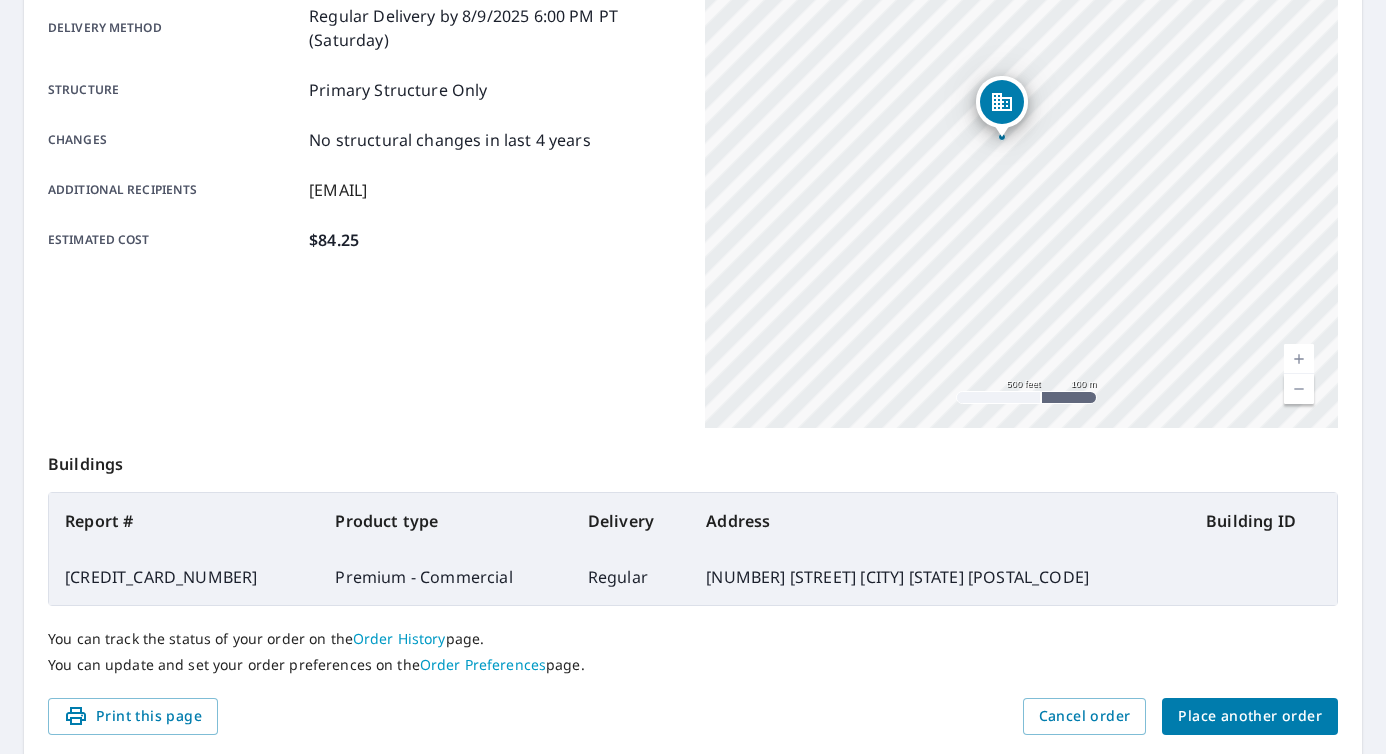 scroll, scrollTop: 422, scrollLeft: 0, axis: vertical 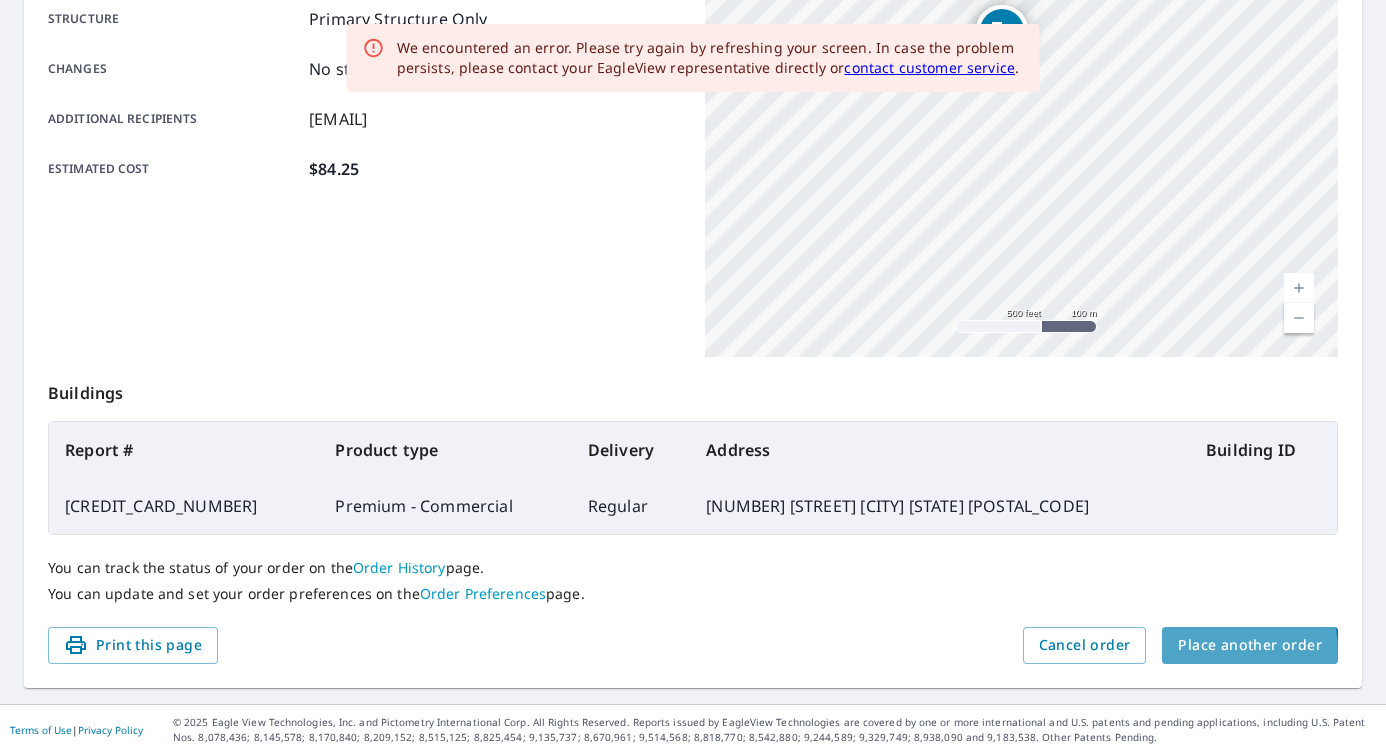 click on "Place another order" at bounding box center [1250, 645] 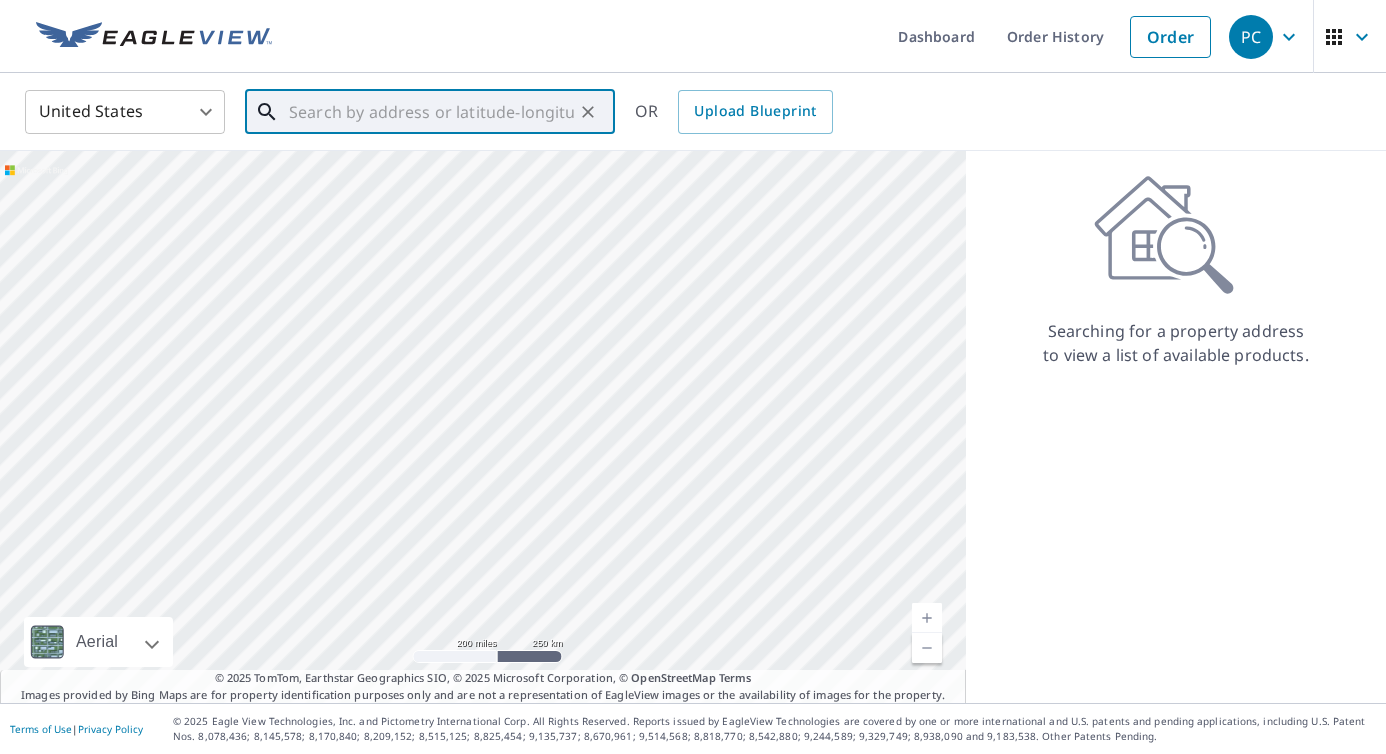 click at bounding box center [431, 112] 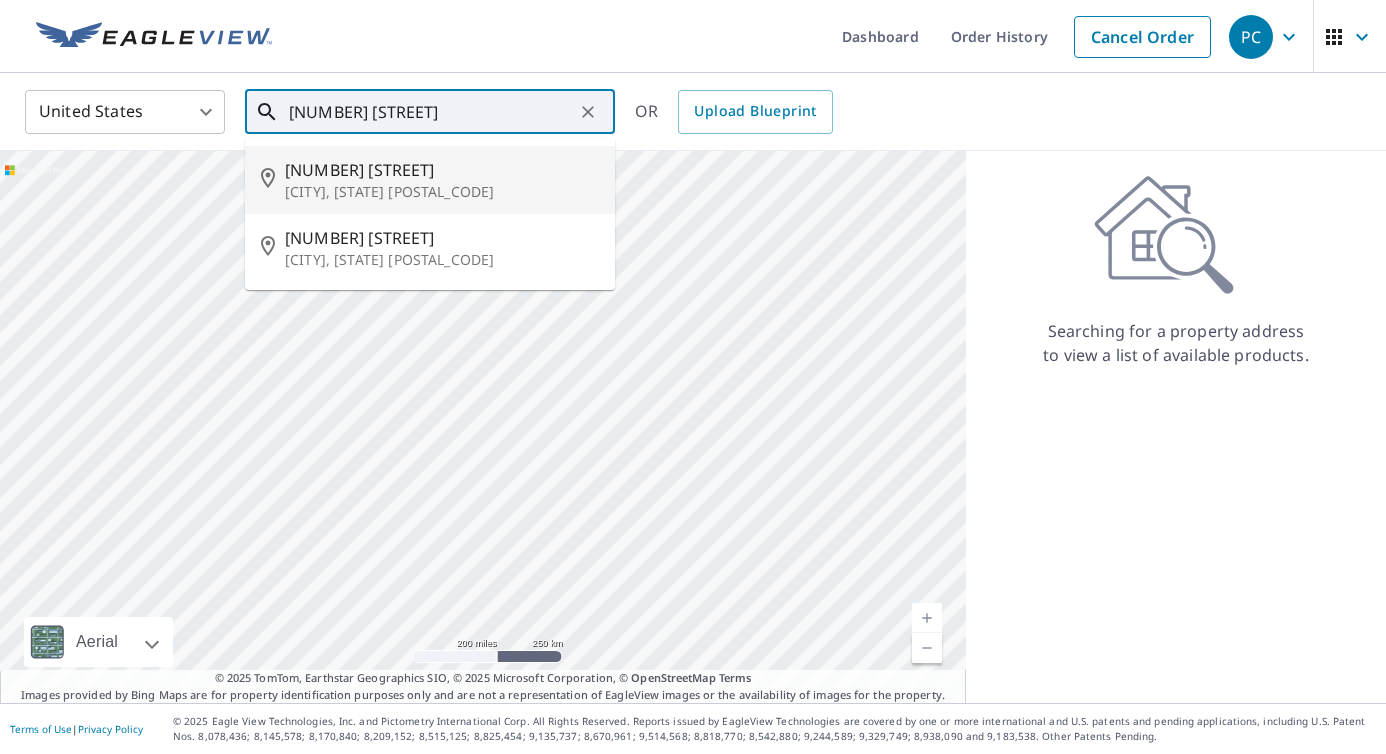click on "[CITY], [STATE] [POSTAL_CODE]" at bounding box center [442, 192] 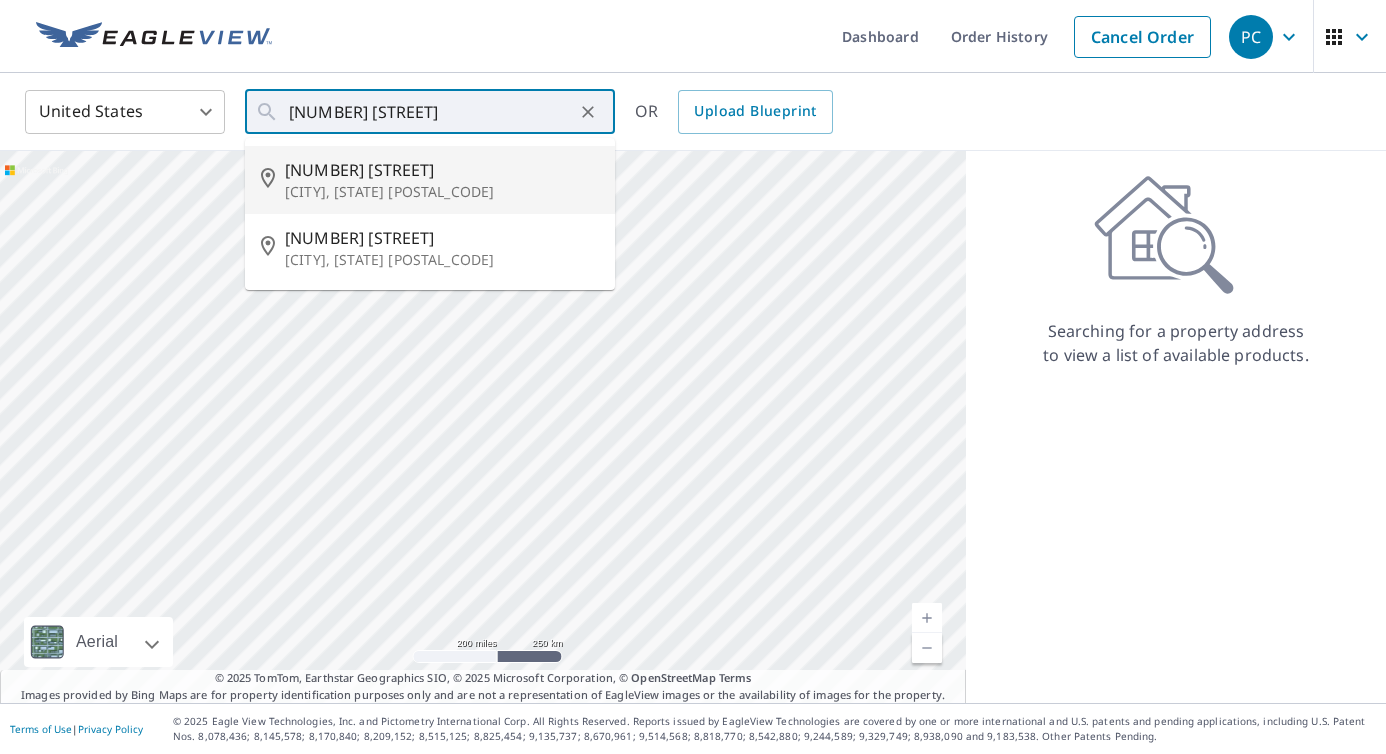 type on "[NUMBER] [STREET] [CITY], [STATE] [POSTAL_CODE]" 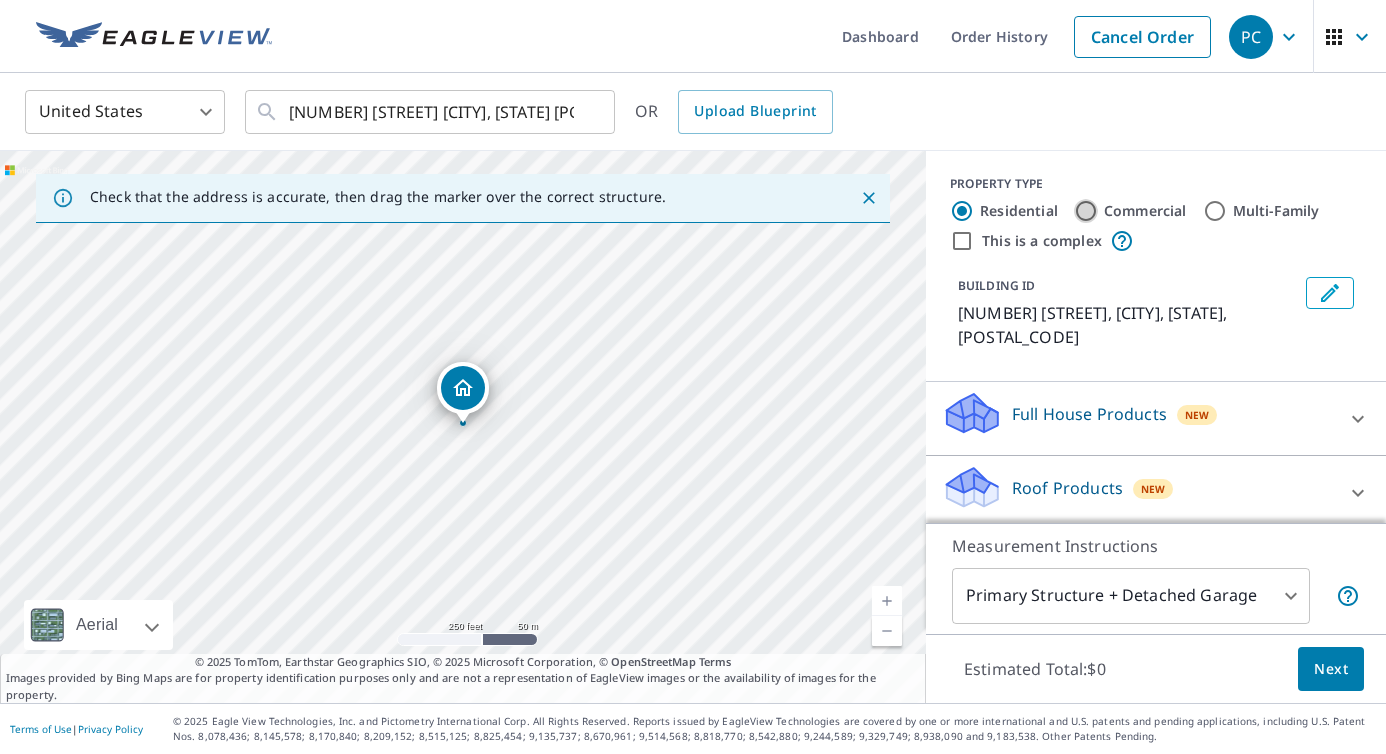 click on "Commercial" at bounding box center [1086, 211] 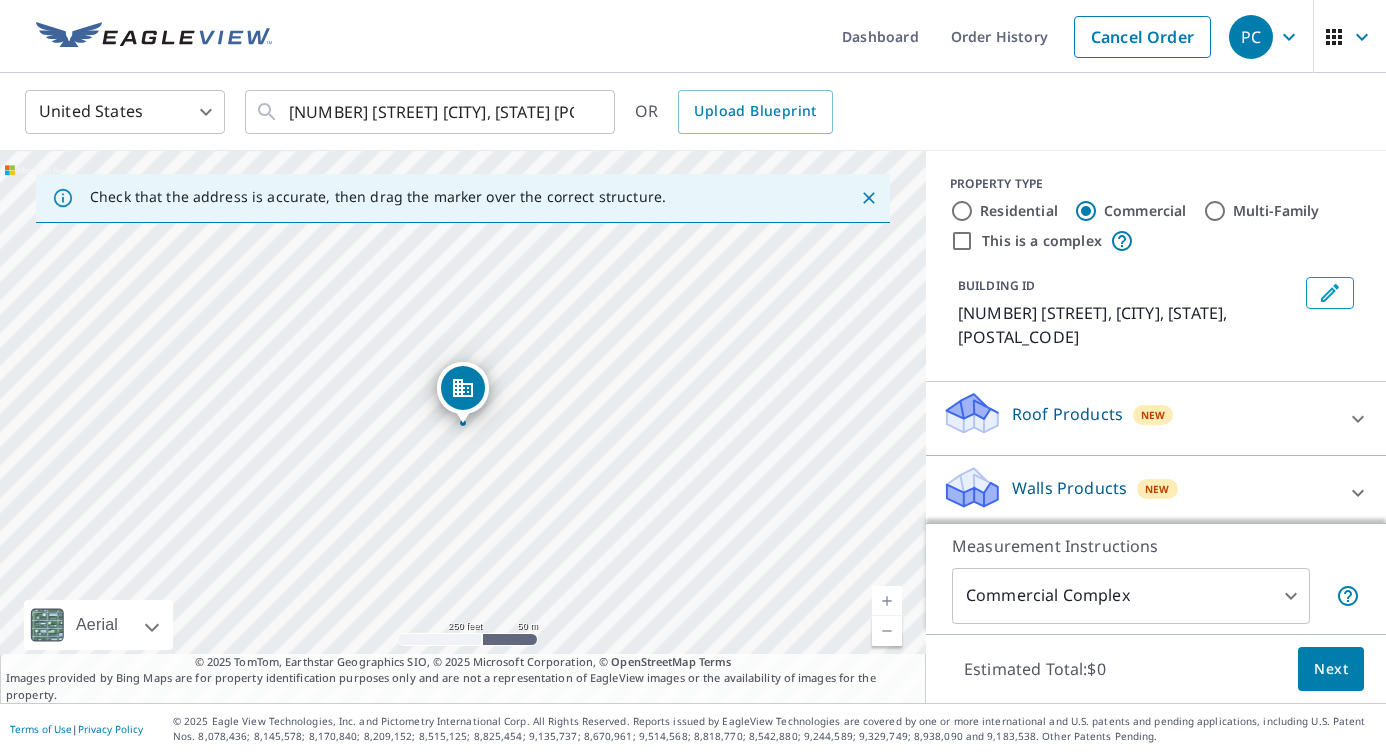 click on "Roof Products" at bounding box center (1067, 414) 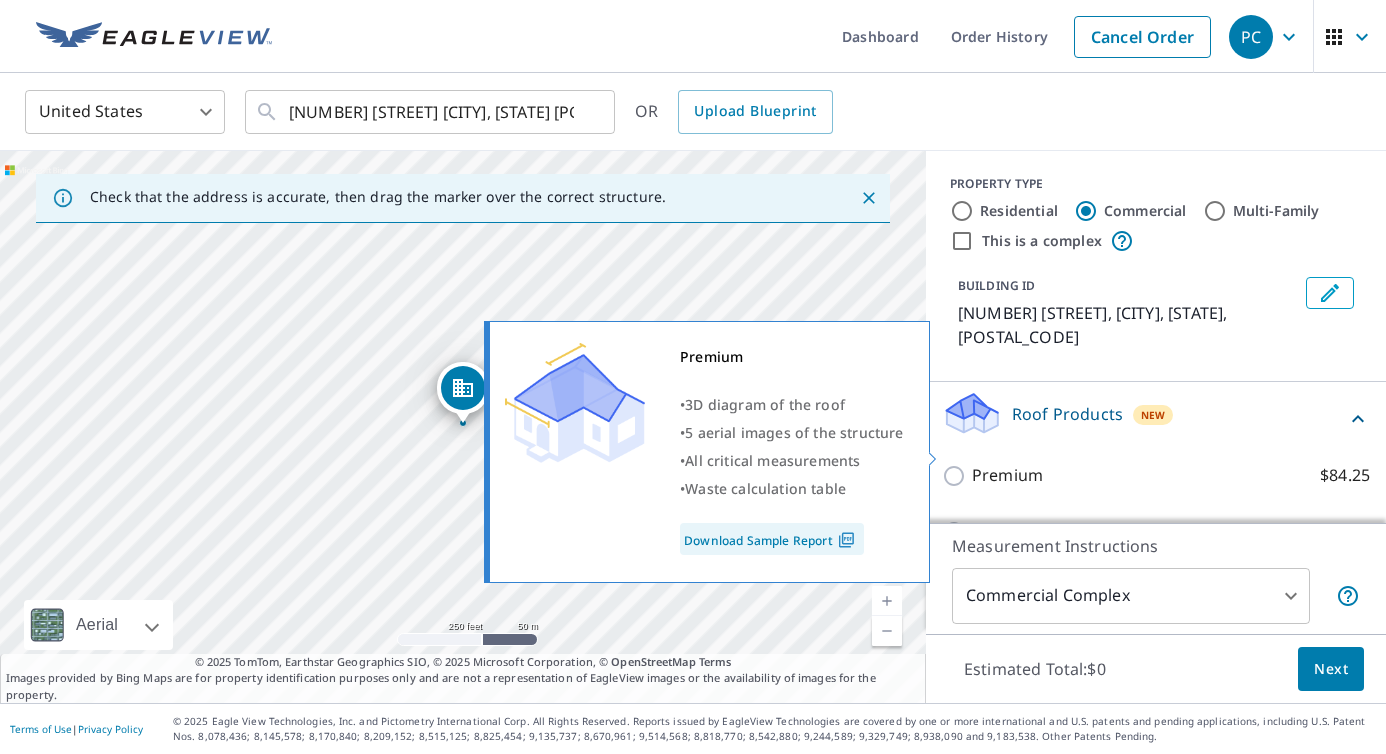 click on "Premium" at bounding box center (1007, 475) 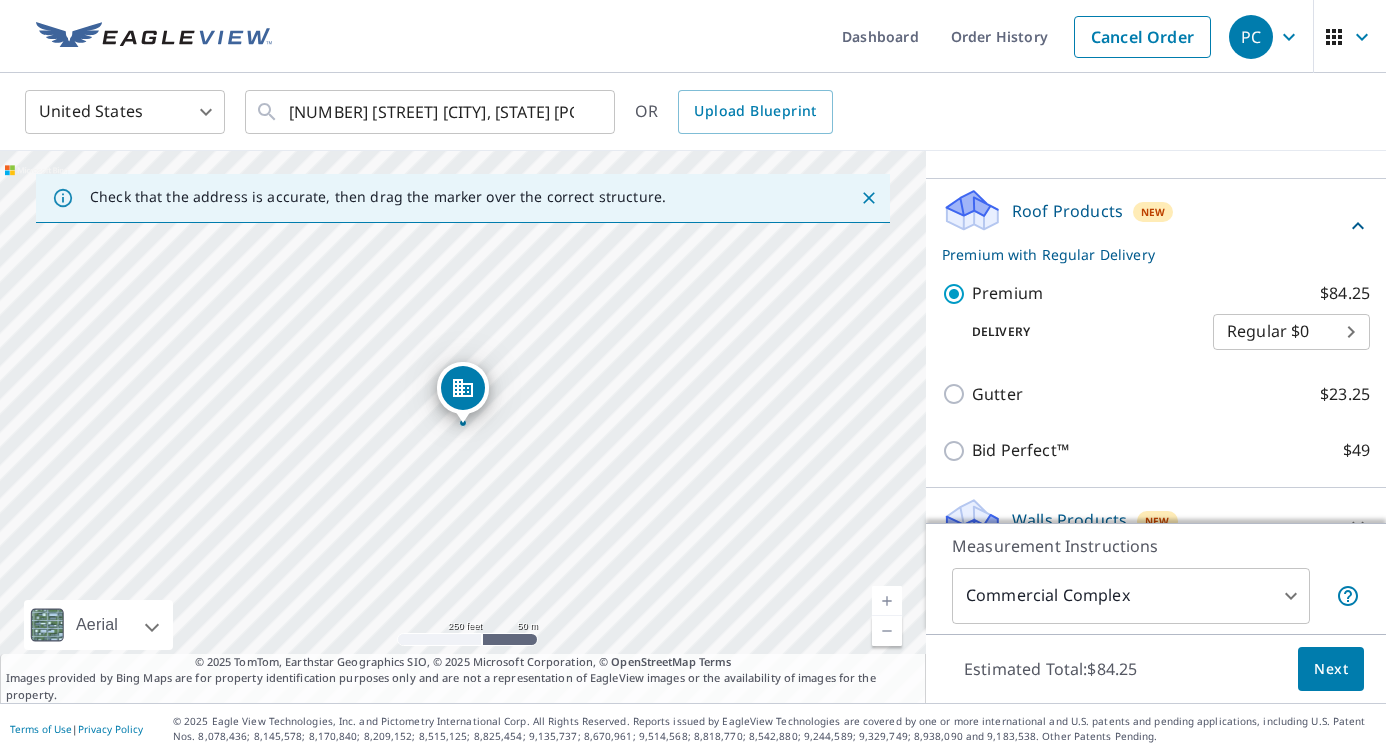 scroll, scrollTop: 220, scrollLeft: 0, axis: vertical 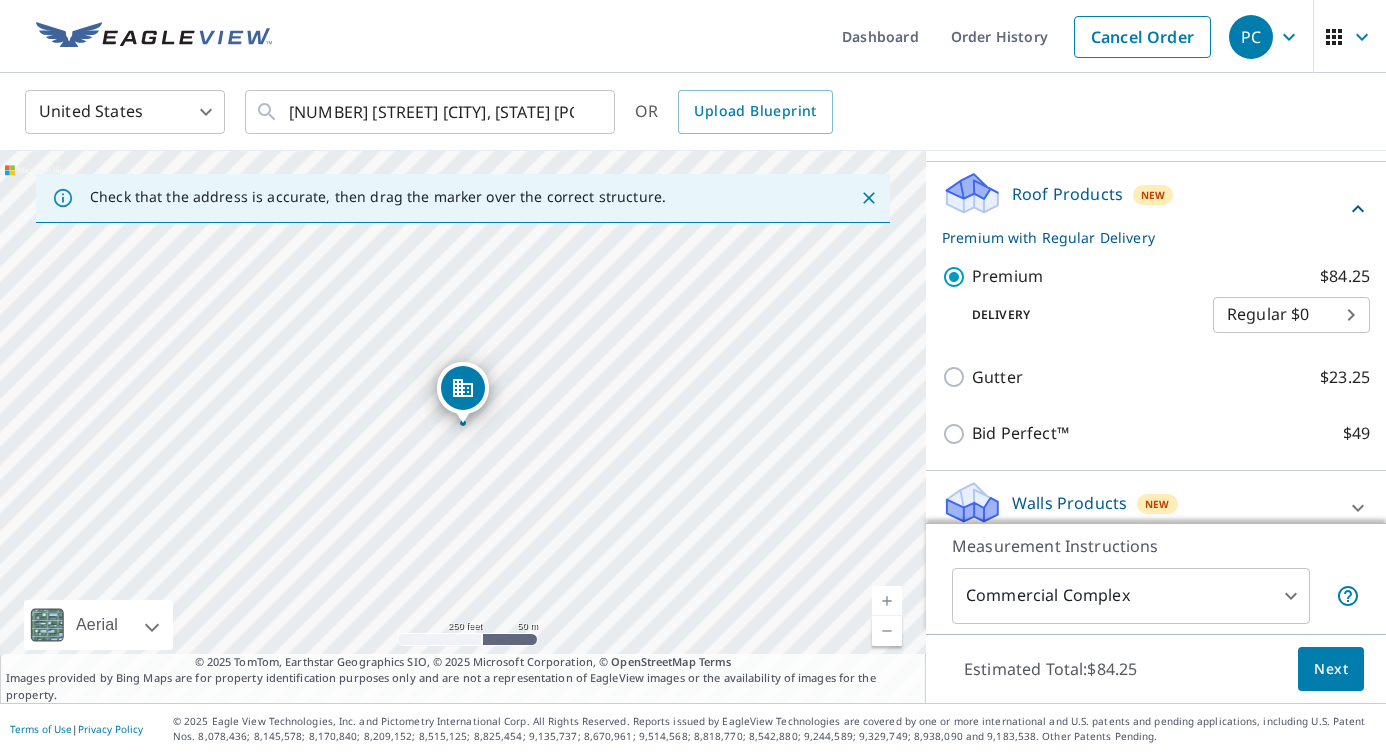 click on "[NUMBER] [STREET] [CITY], [STATE] [POSTAL_CODE]" at bounding box center [693, 377] 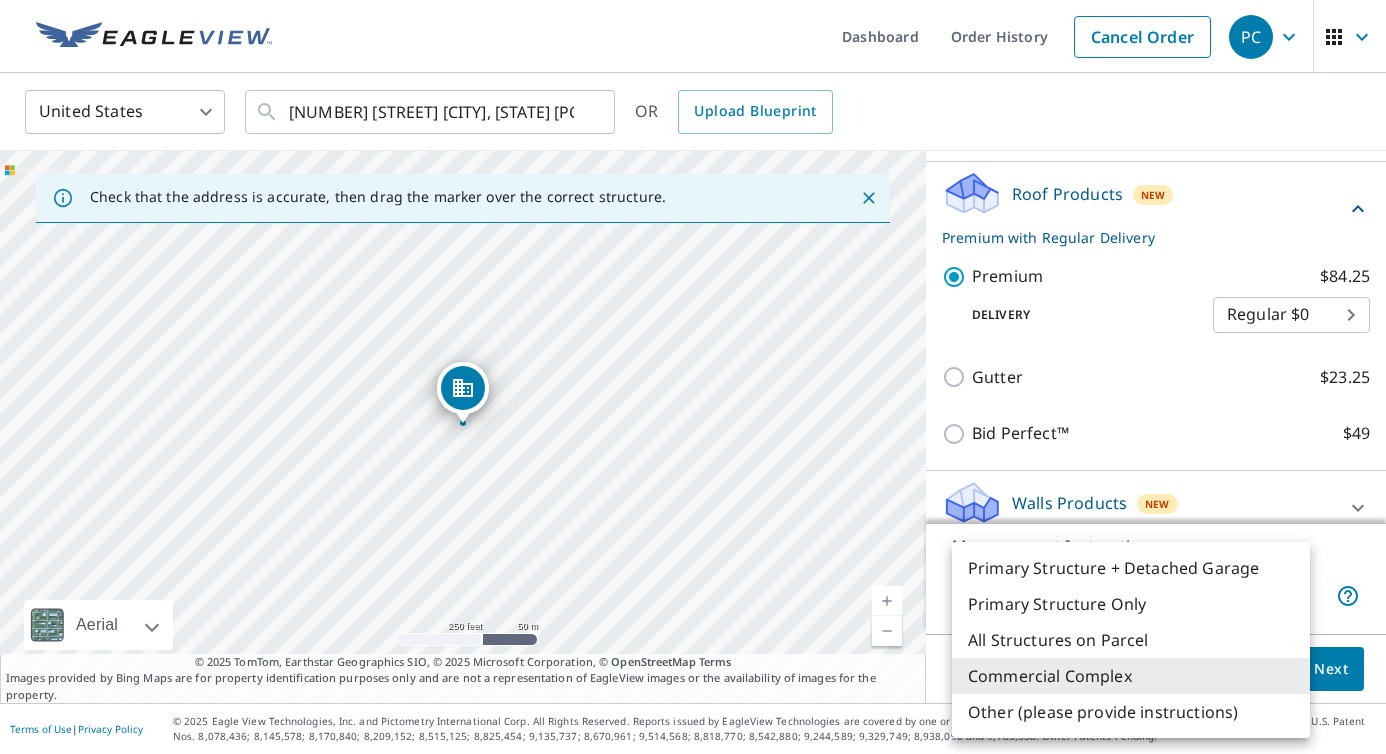 click on "Primary Structure Only" at bounding box center (1131, 604) 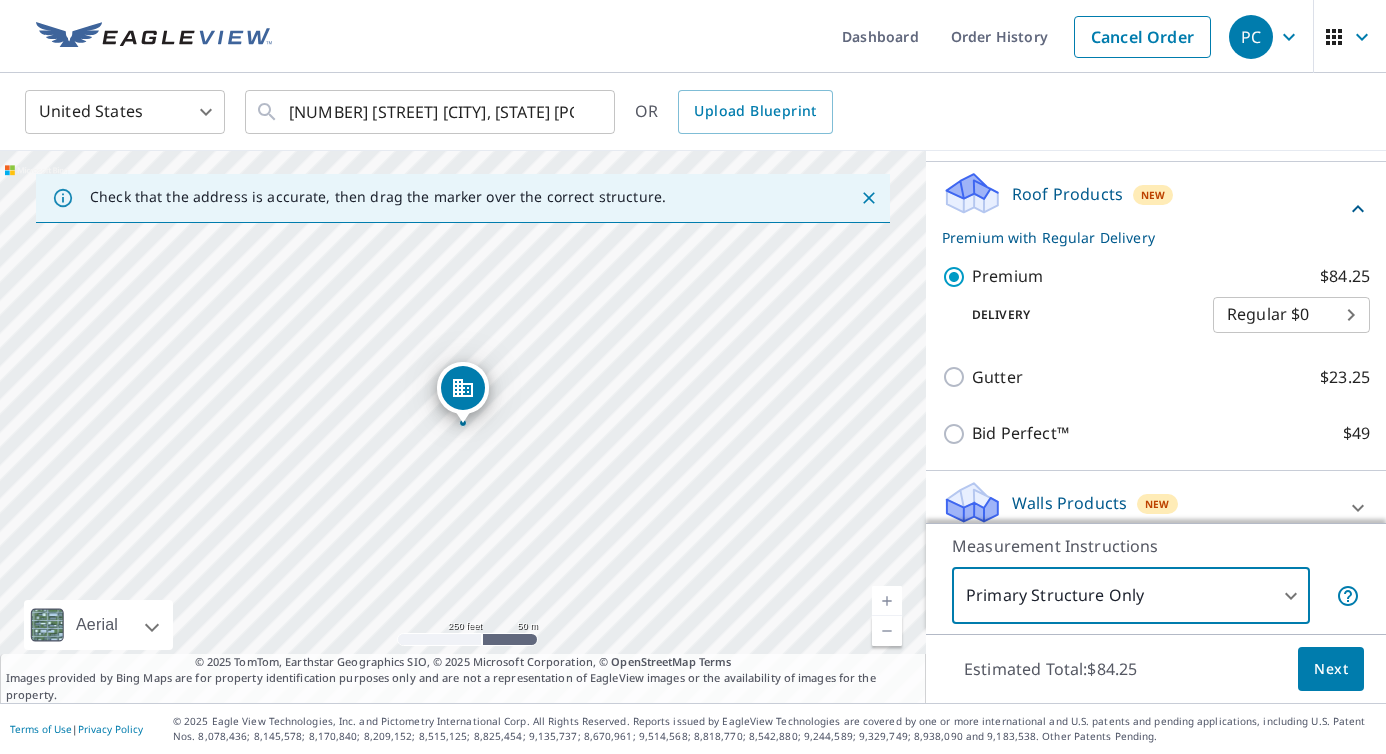 click on "Next" at bounding box center (1331, 669) 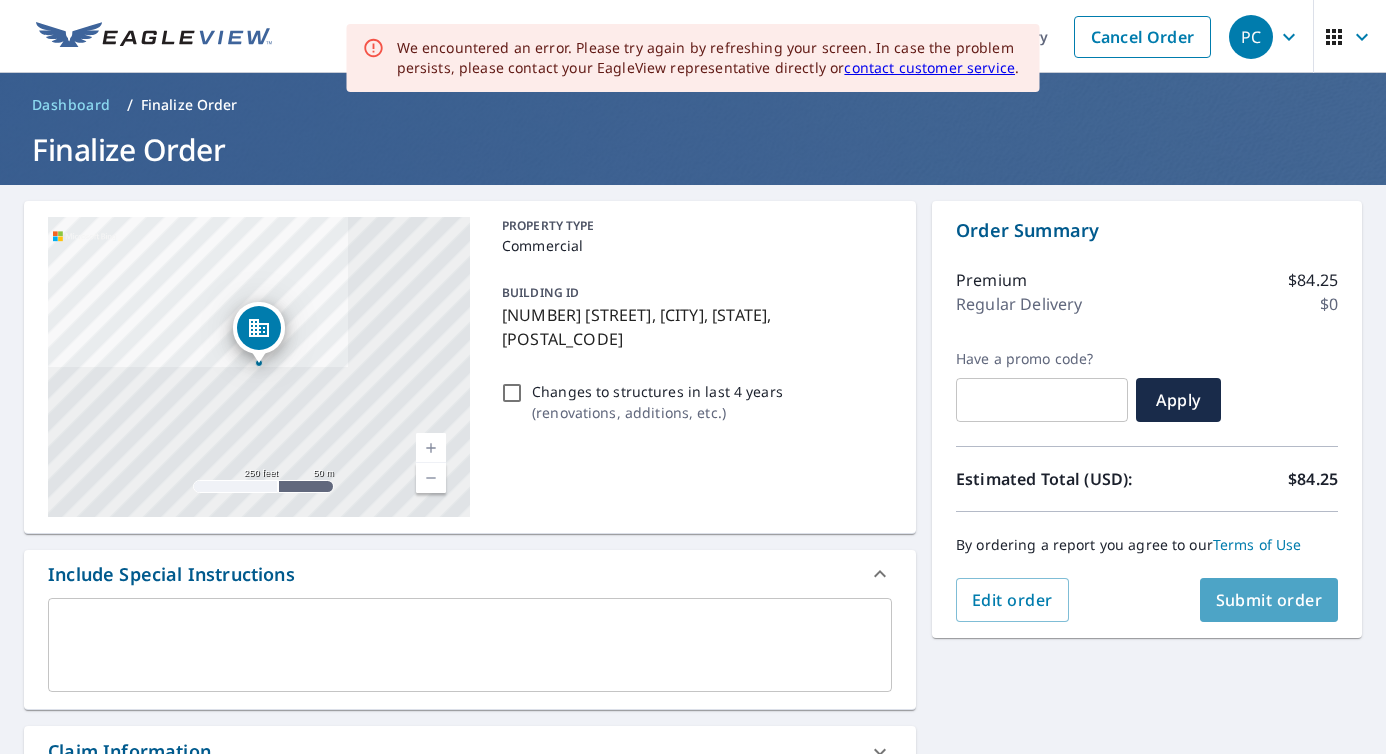 click on "Submit order" at bounding box center (1269, 600) 